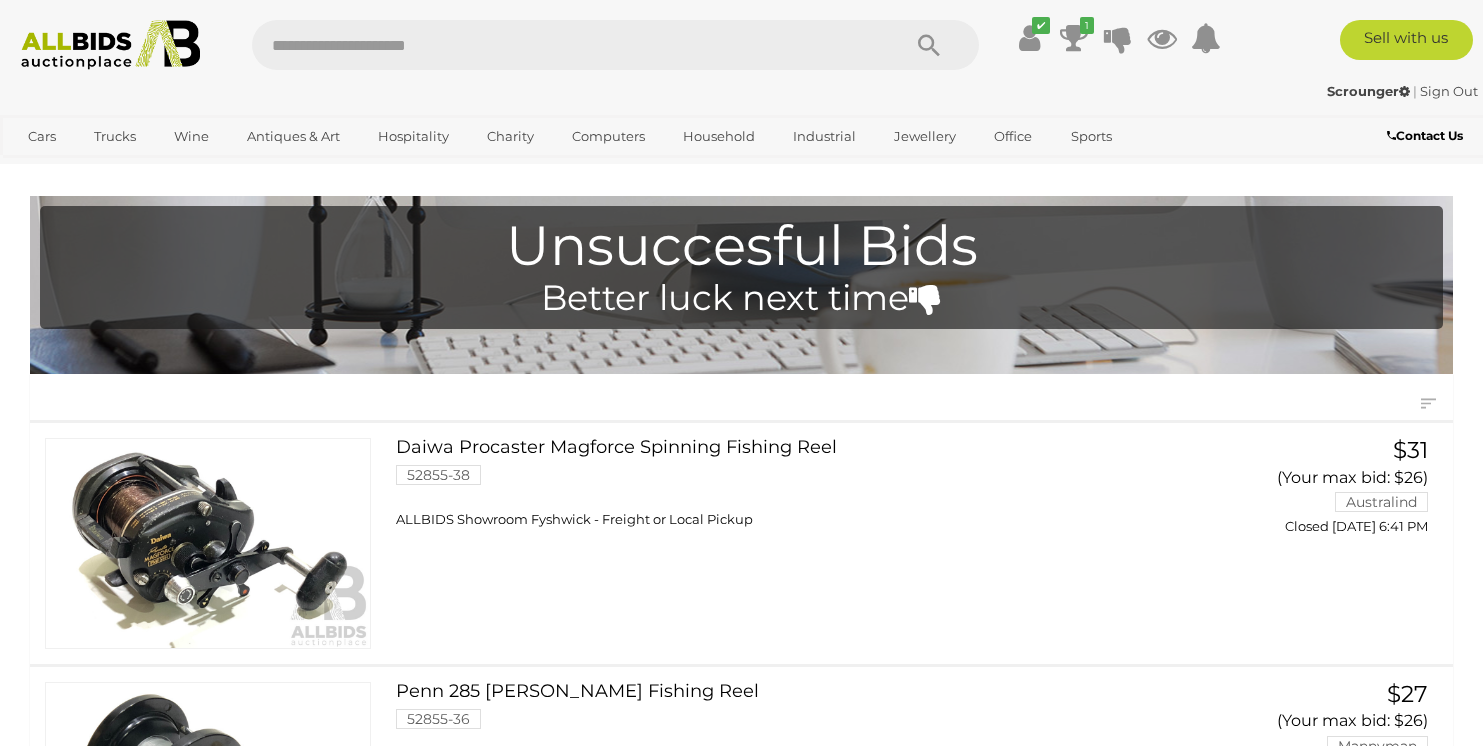 scroll, scrollTop: 0, scrollLeft: 0, axis: both 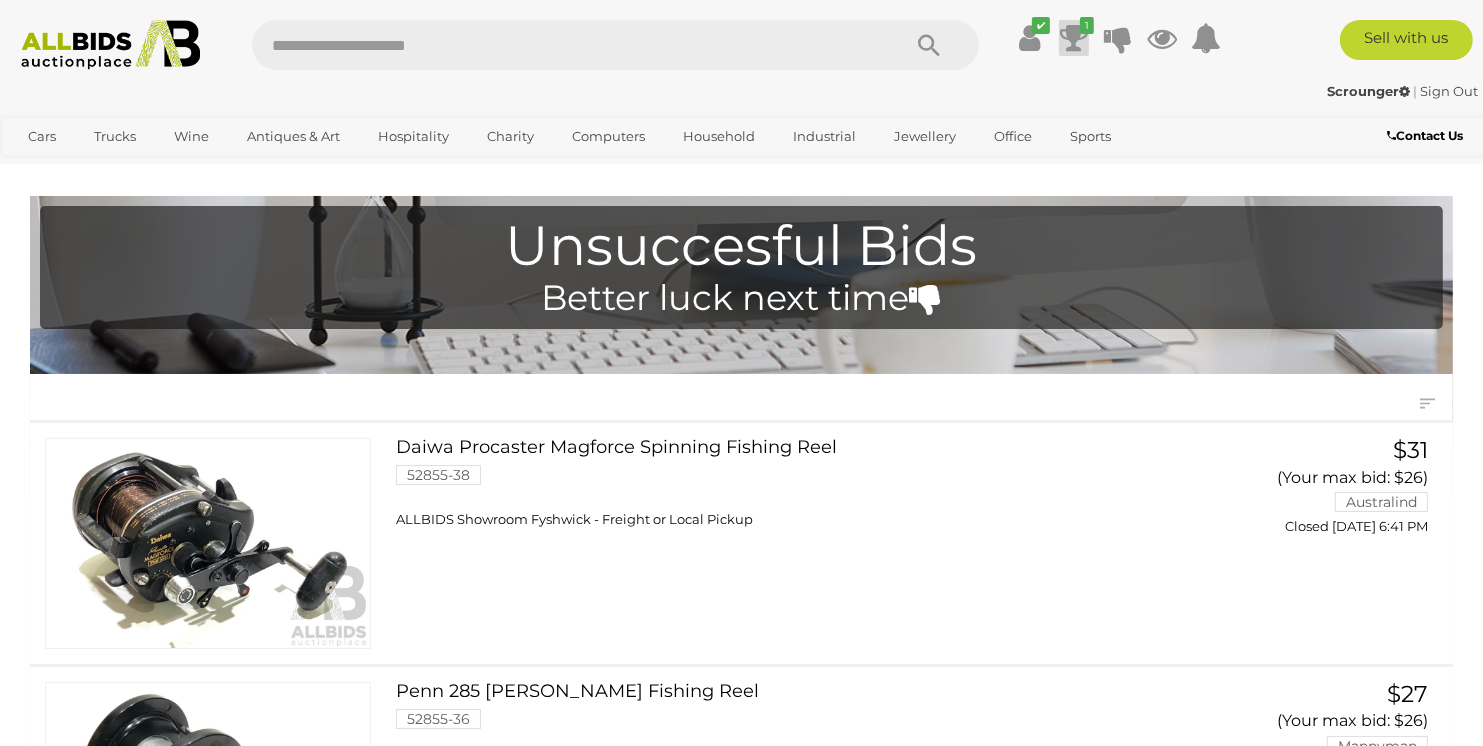 click at bounding box center [1074, 38] 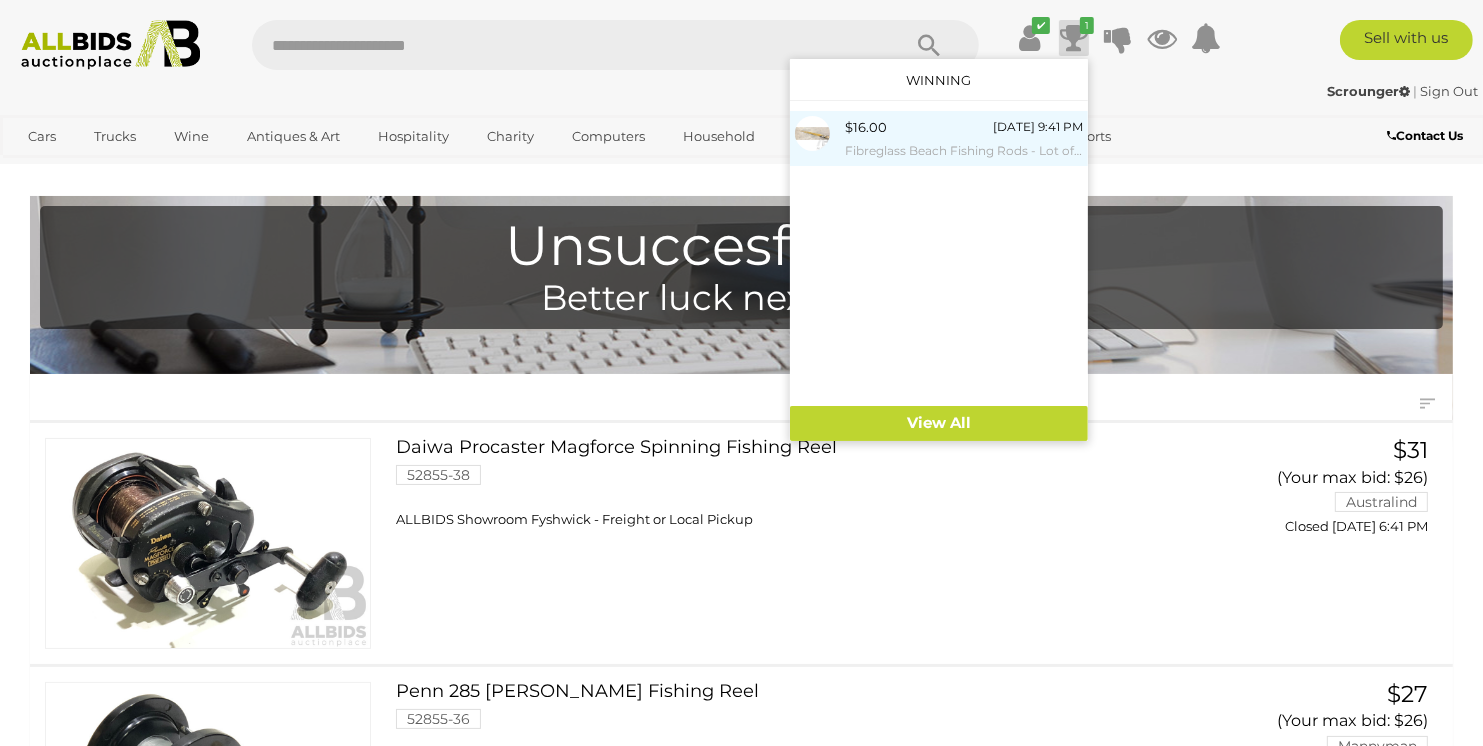 click on "$16.00
Today 9:41 PM
Fibreglass Beach Fishing Rods - Lot of Nine" at bounding box center [964, 138] 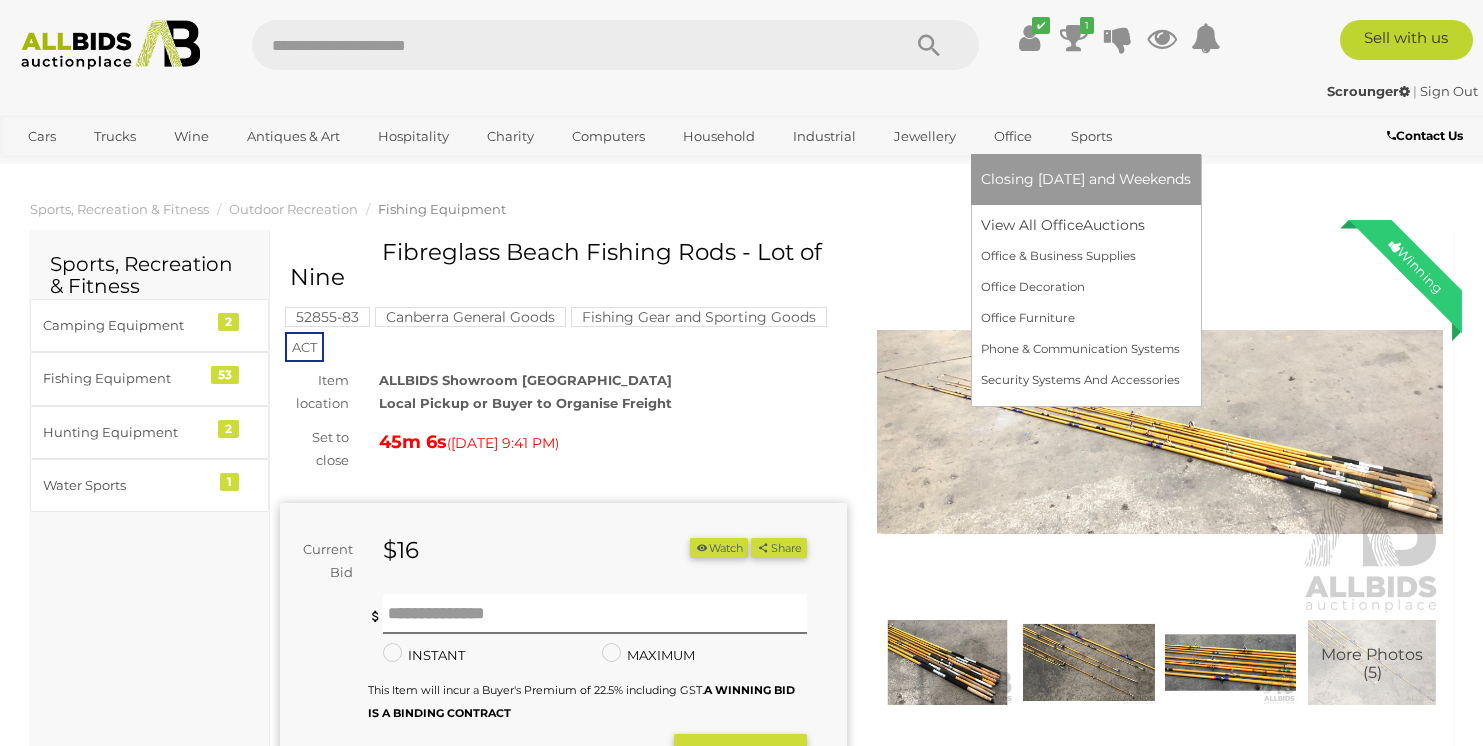 scroll, scrollTop: 0, scrollLeft: 0, axis: both 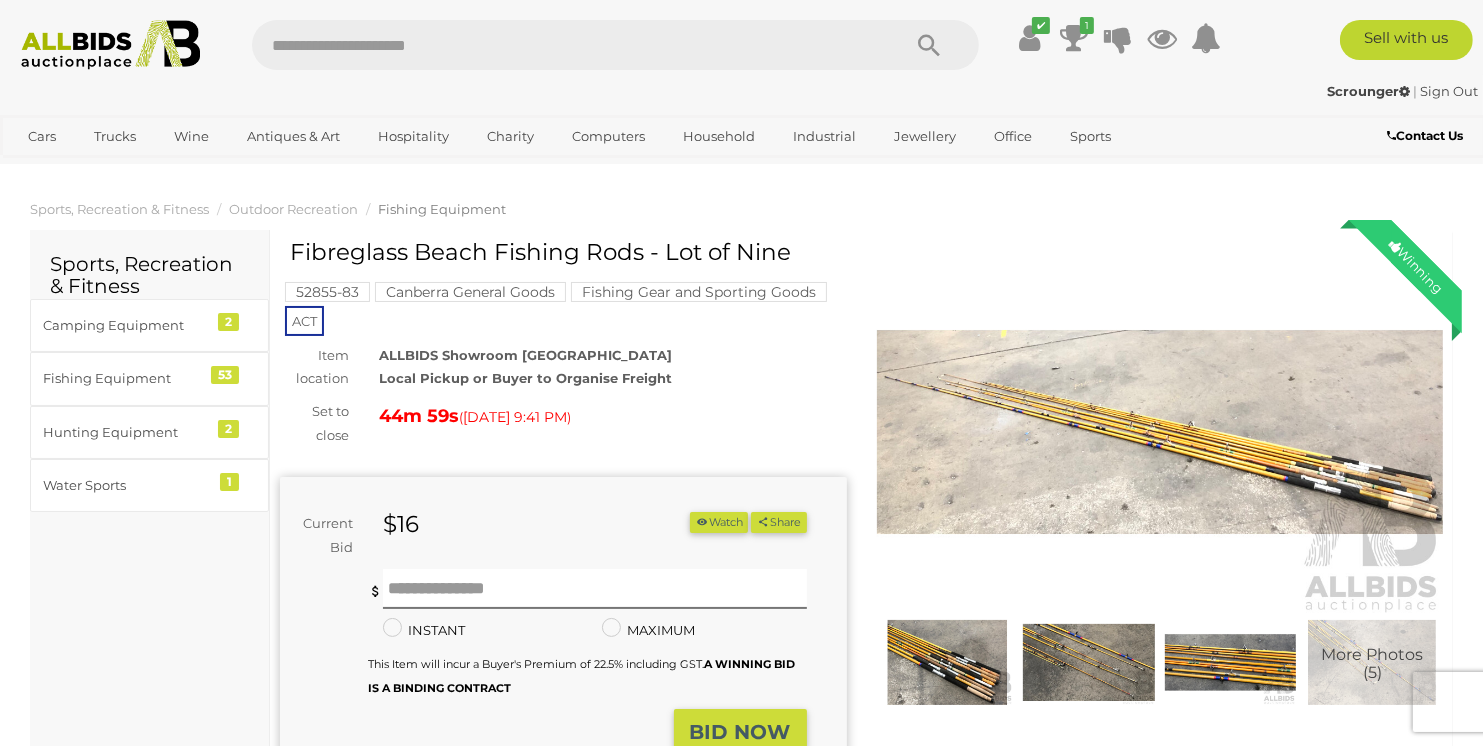 click at bounding box center [1160, 432] 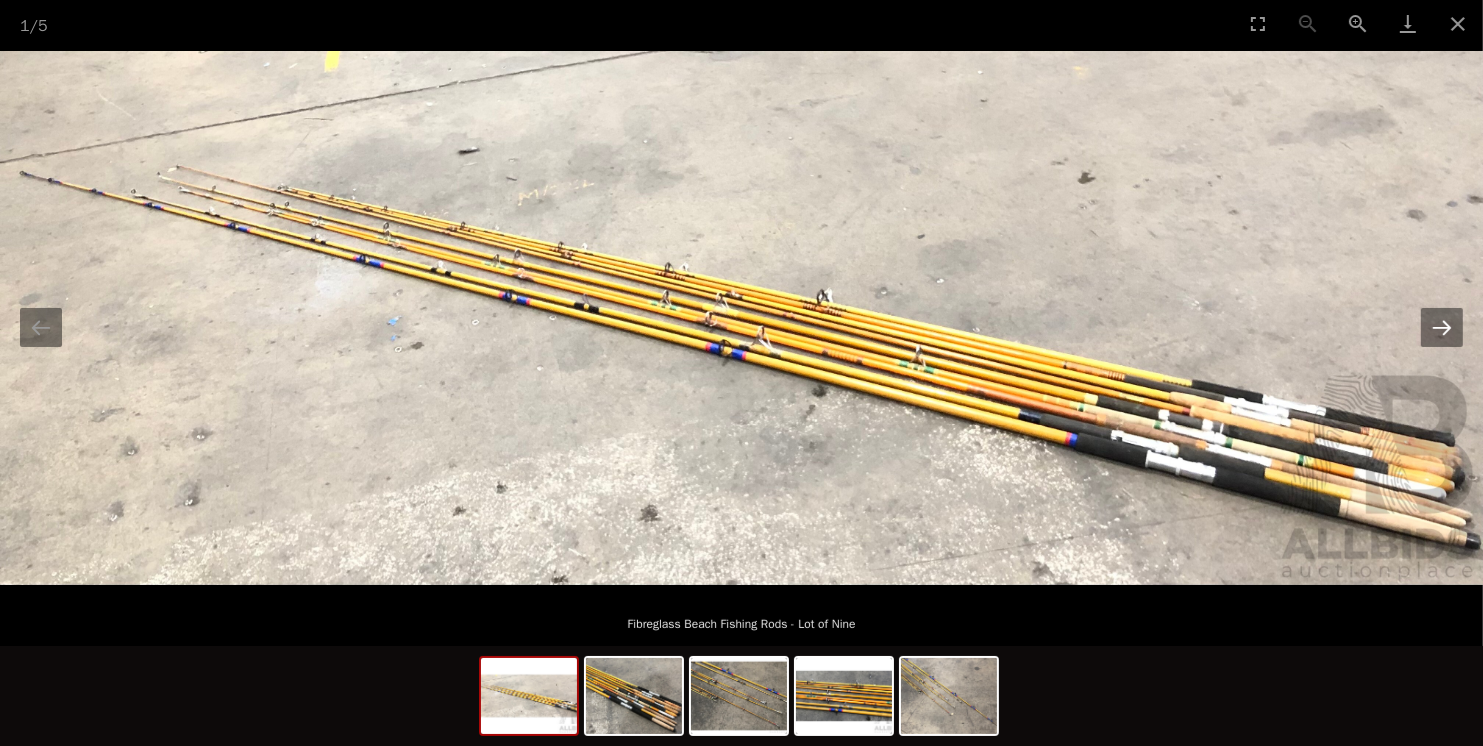 click at bounding box center [1442, 327] 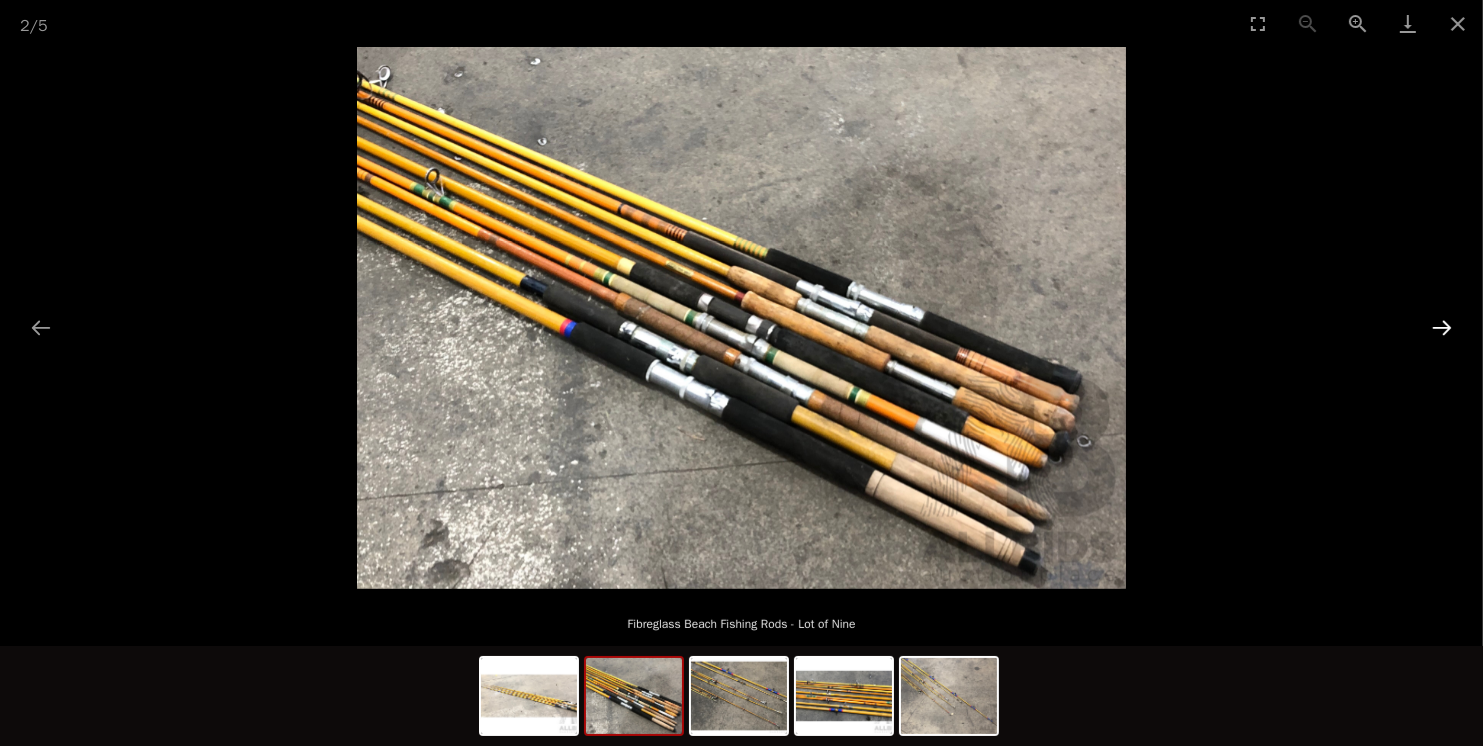 click at bounding box center [1442, 327] 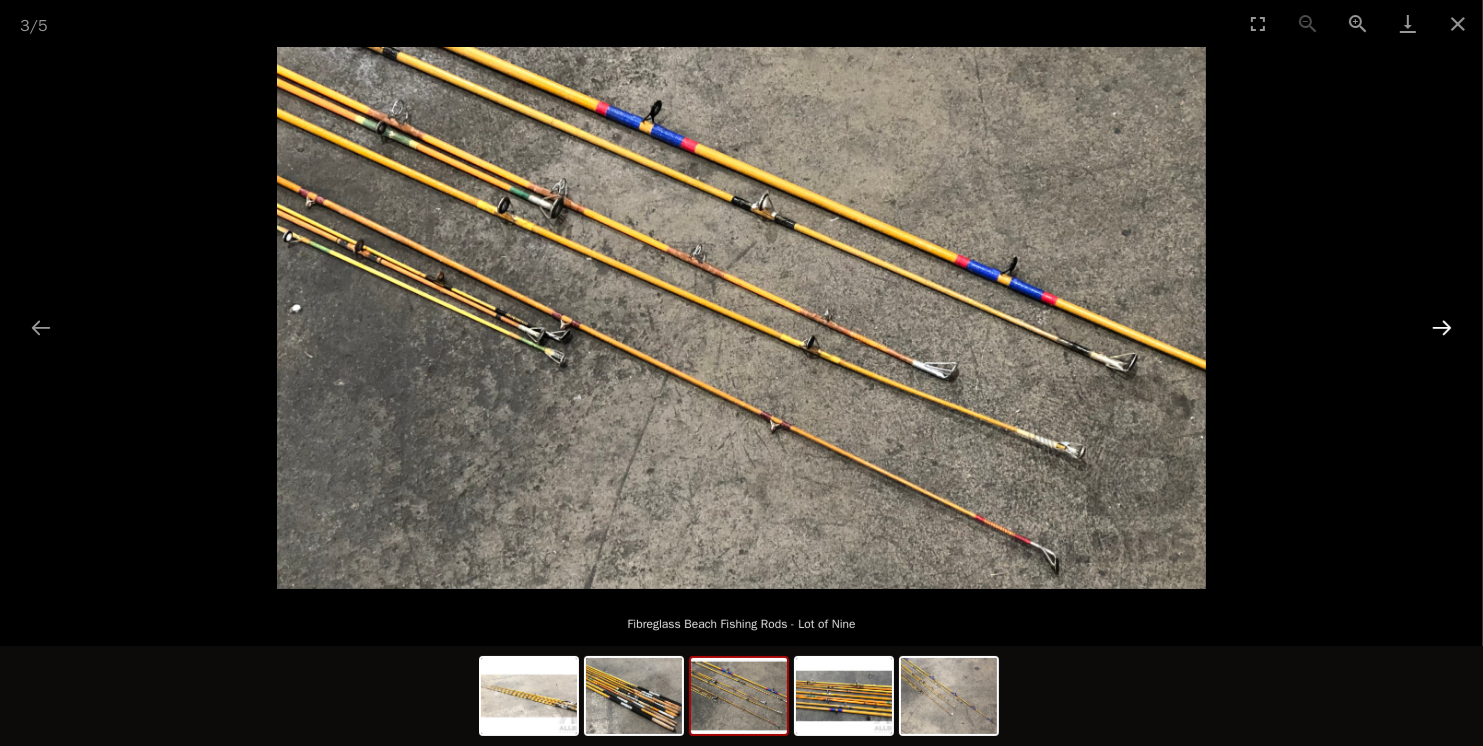 click at bounding box center [1442, 327] 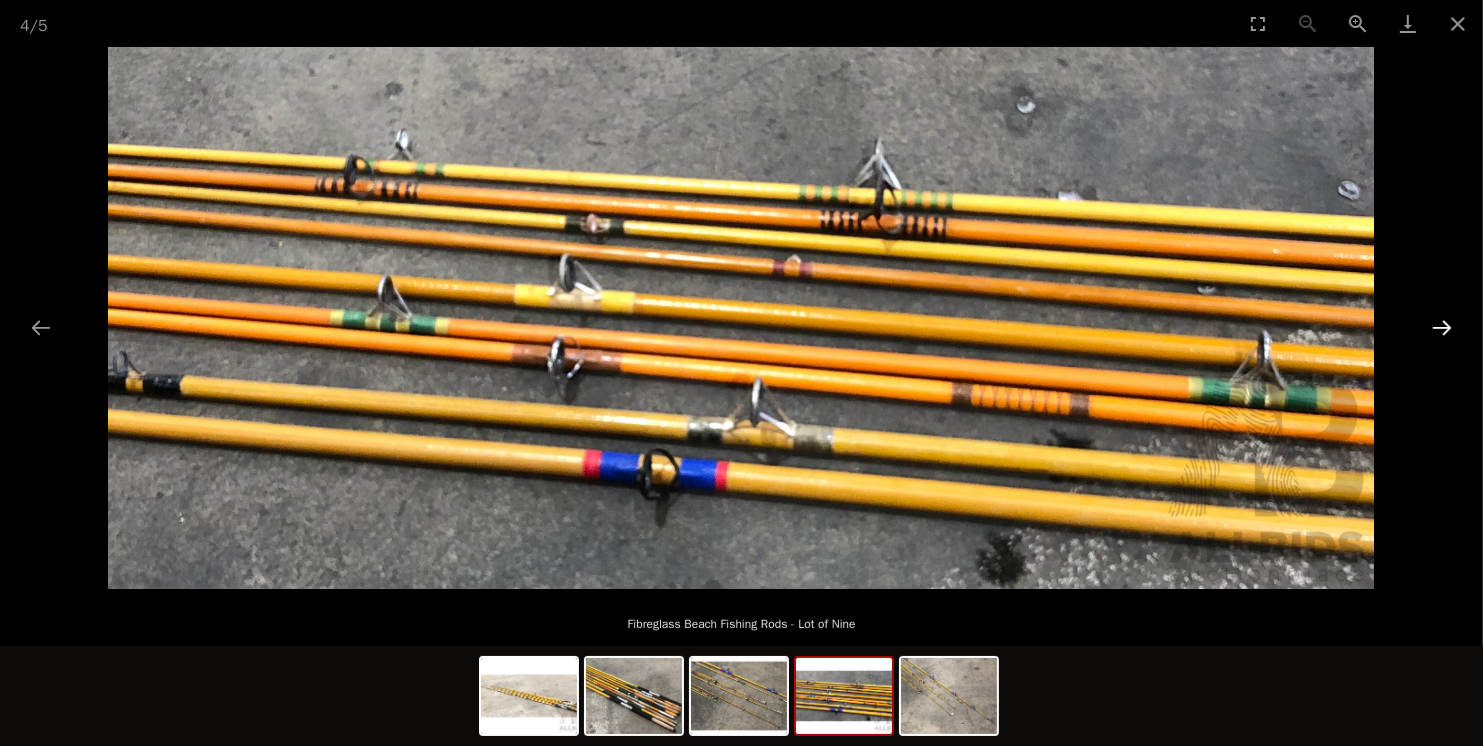 click at bounding box center [1442, 327] 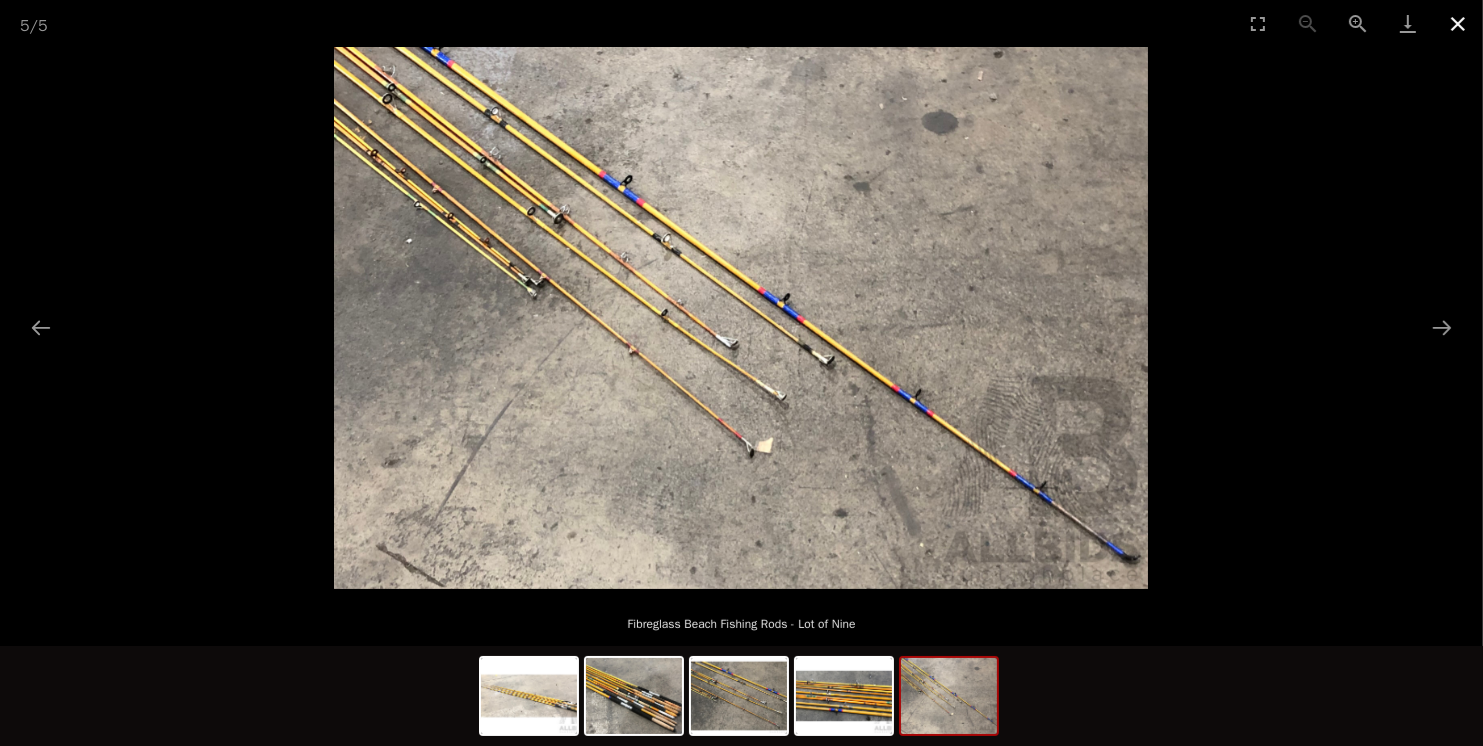 click at bounding box center [1458, 23] 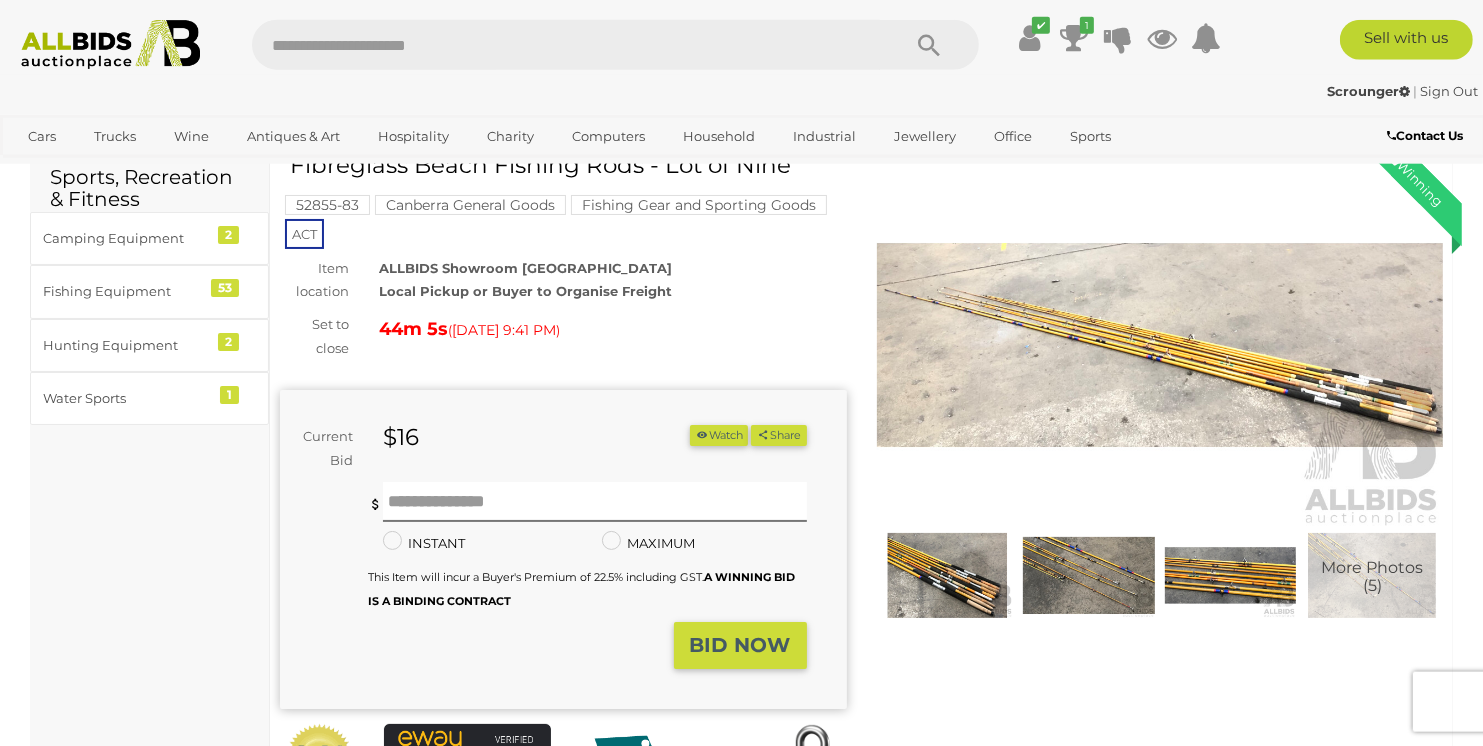 scroll, scrollTop: 0, scrollLeft: 0, axis: both 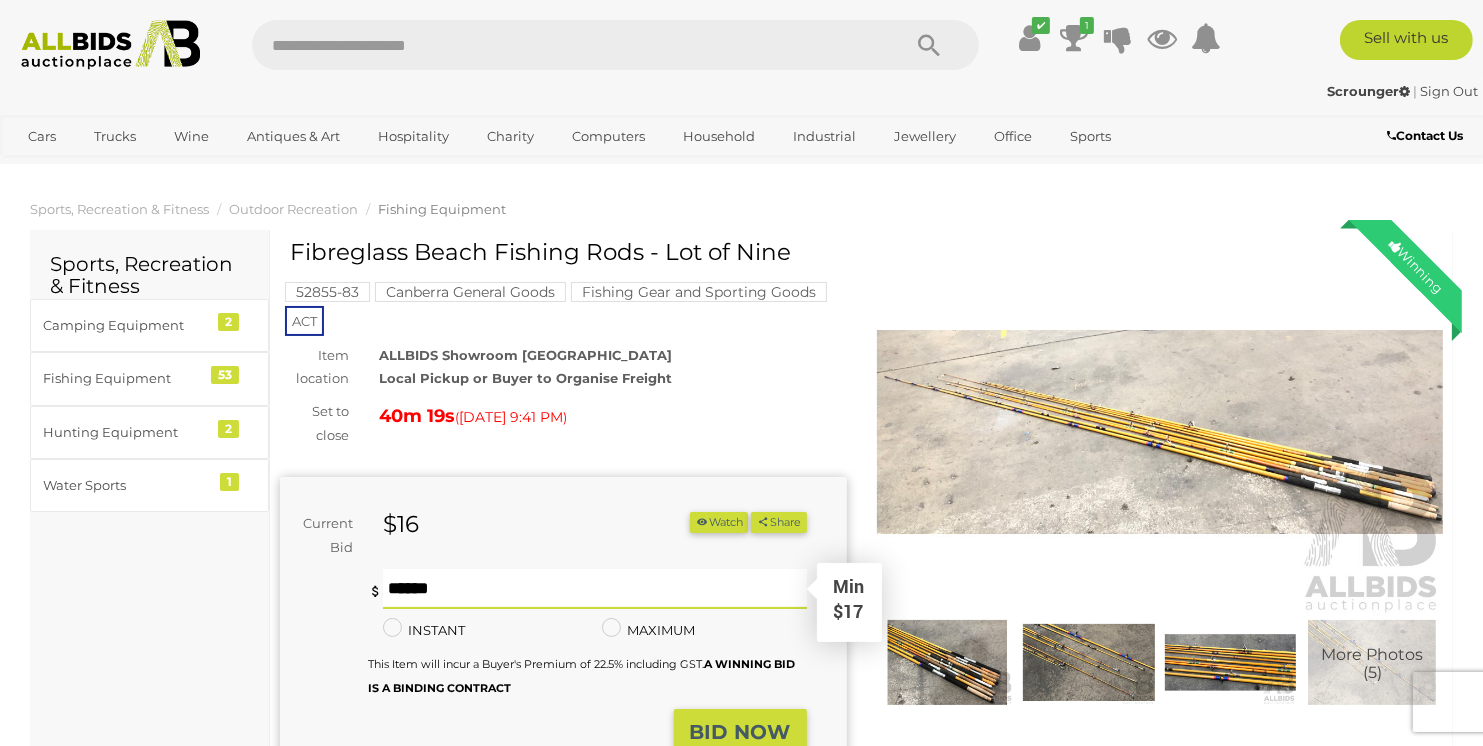 click at bounding box center (595, 589) 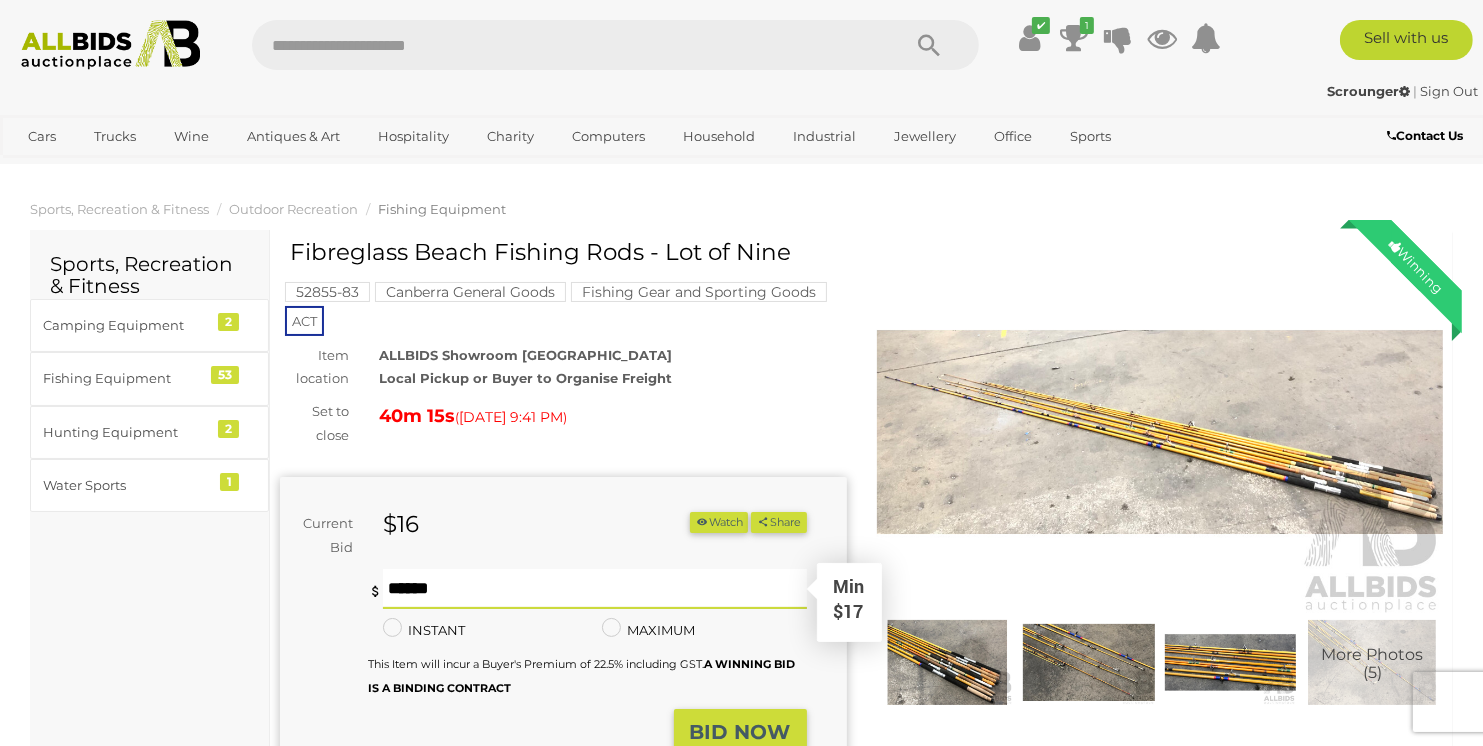 type on "**" 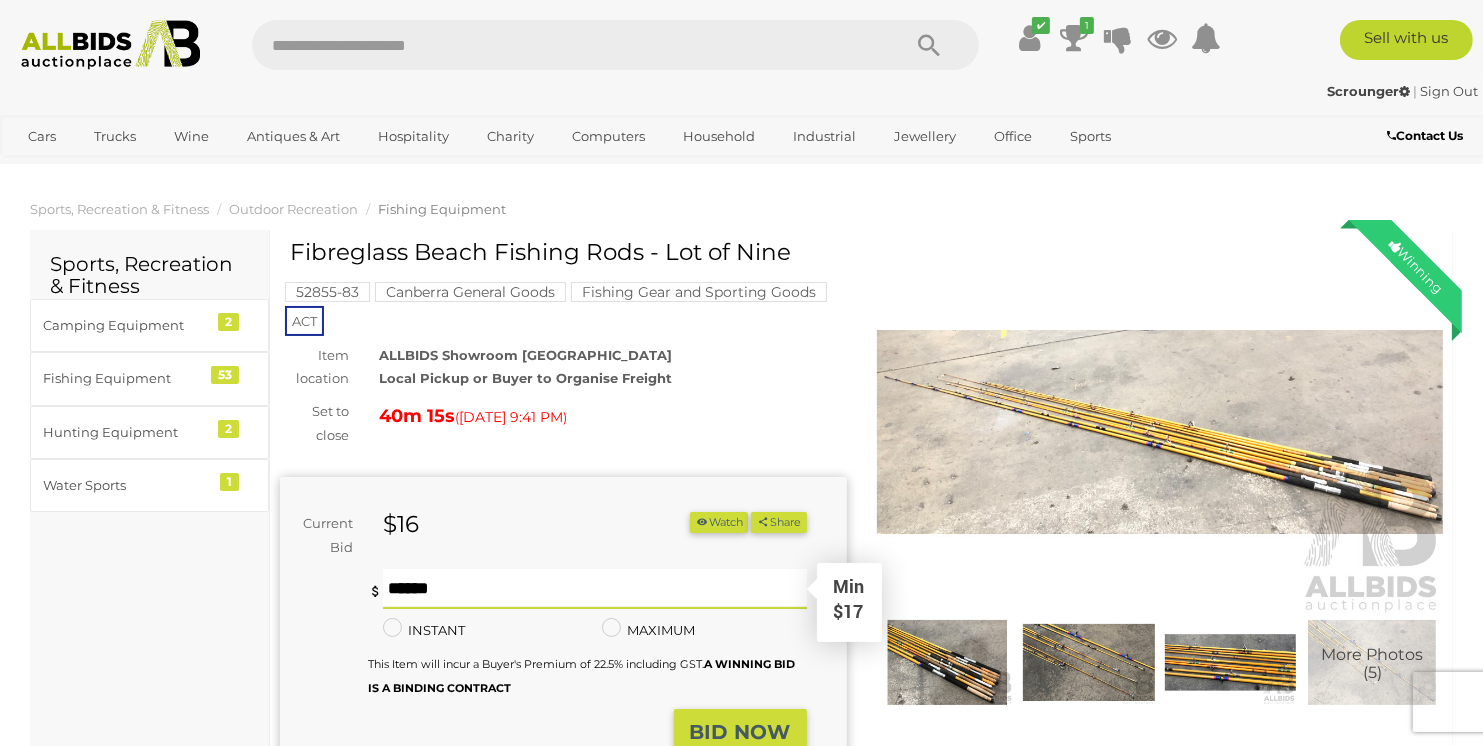 type 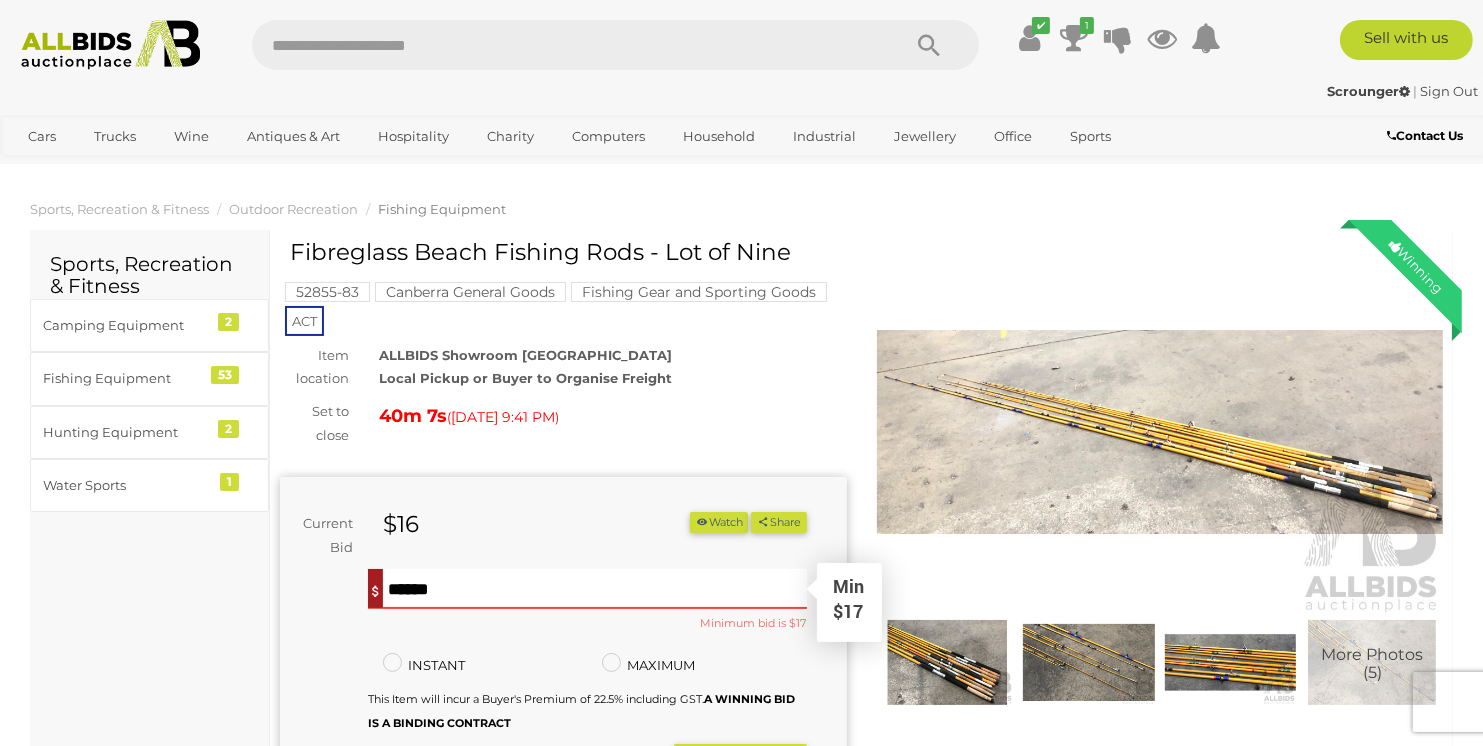 click on "**" at bounding box center [595, 589] 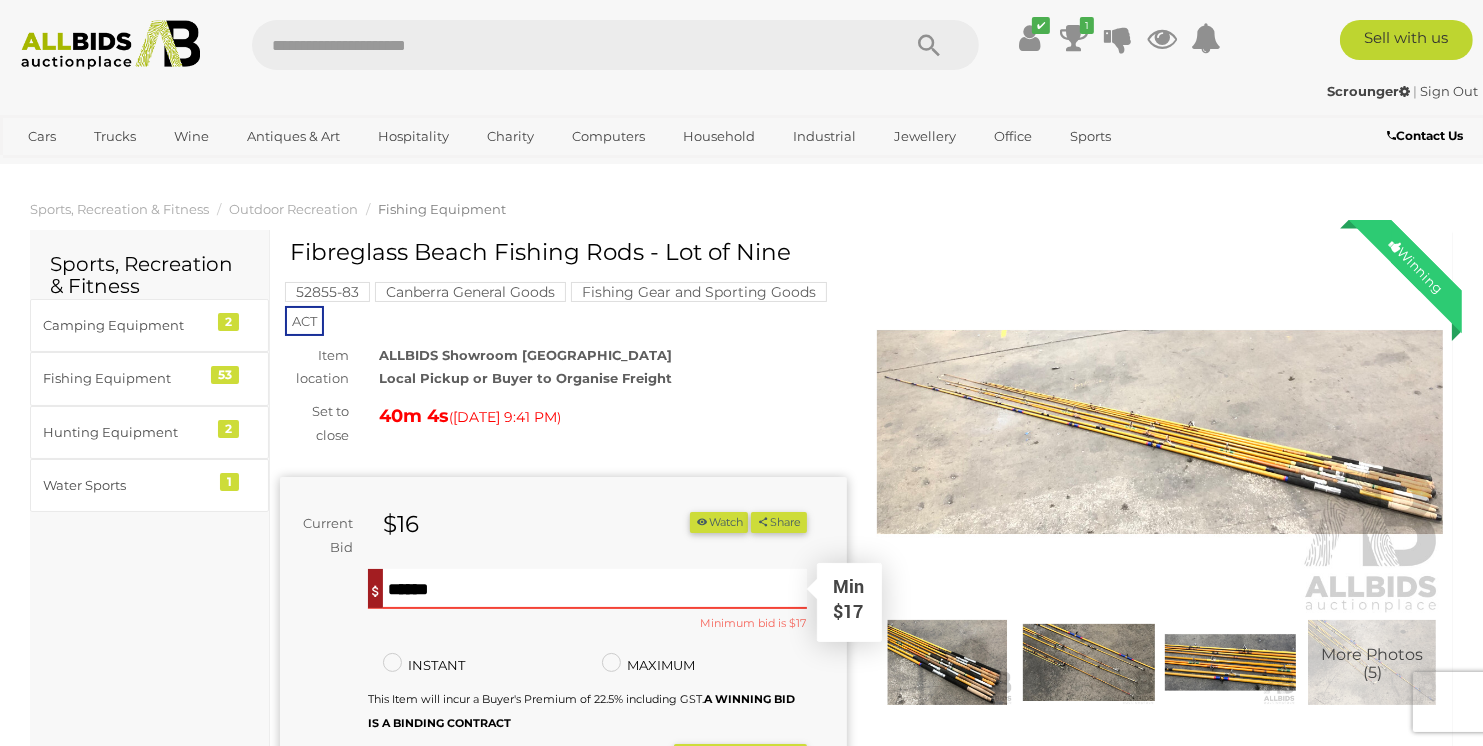 click on "Share" at bounding box center [778, 522] 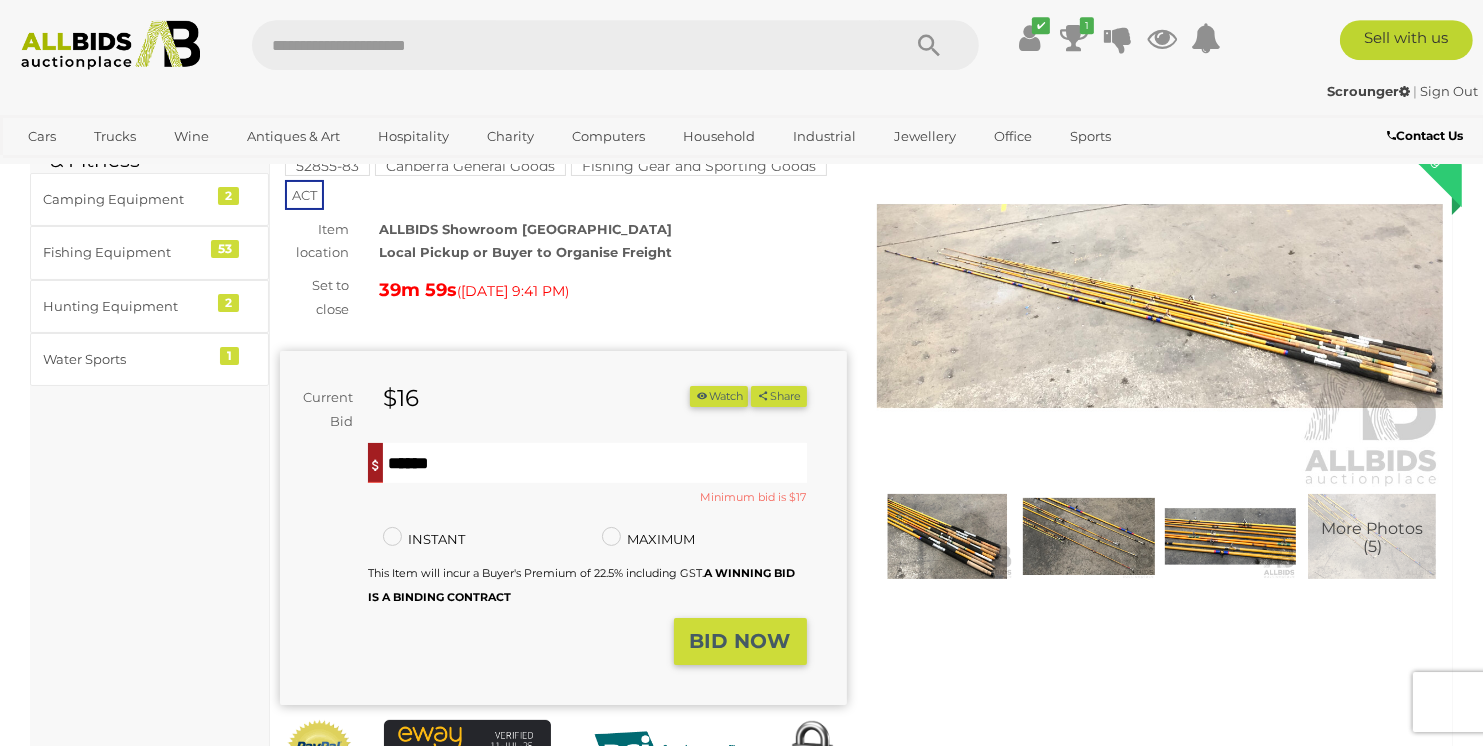 scroll, scrollTop: 122, scrollLeft: 0, axis: vertical 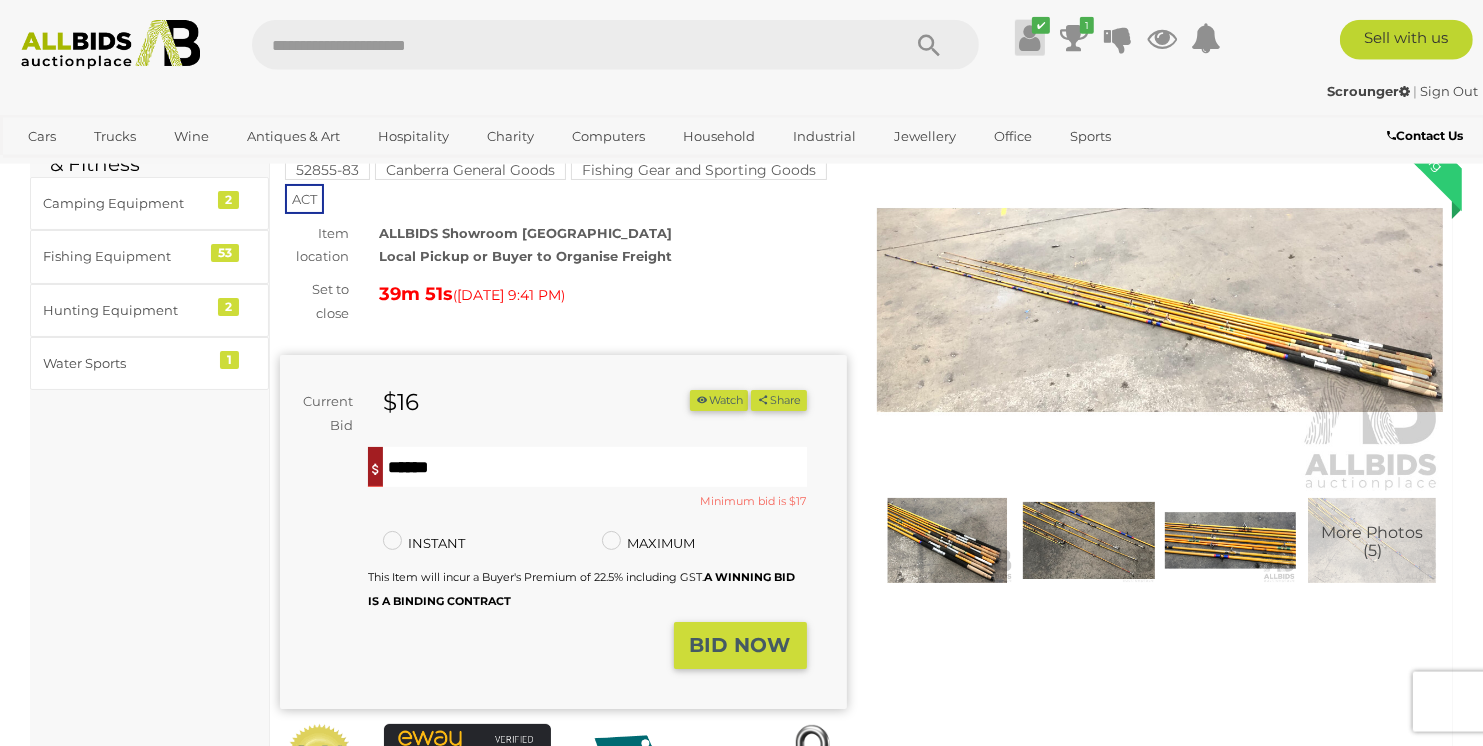 click at bounding box center [1029, 38] 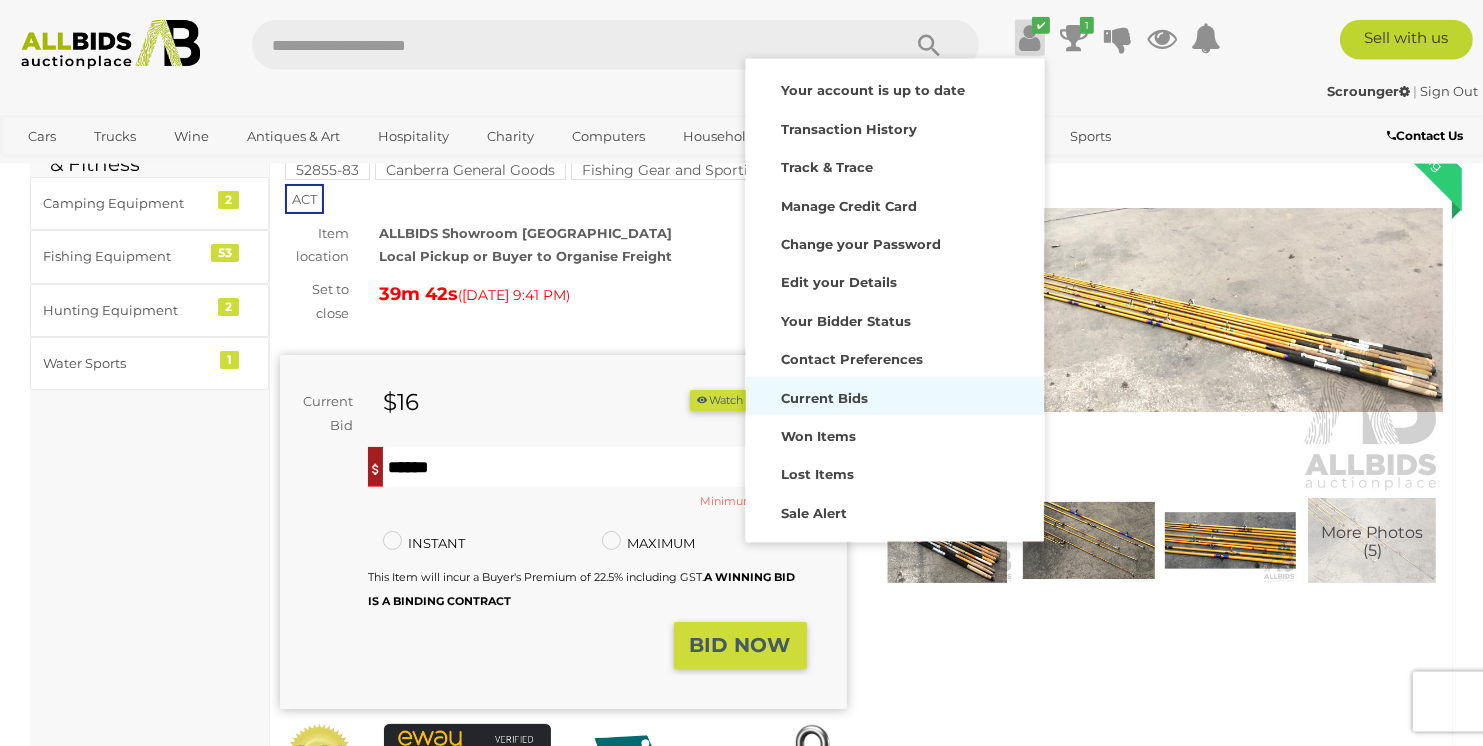click on "Current Bids" at bounding box center (824, 398) 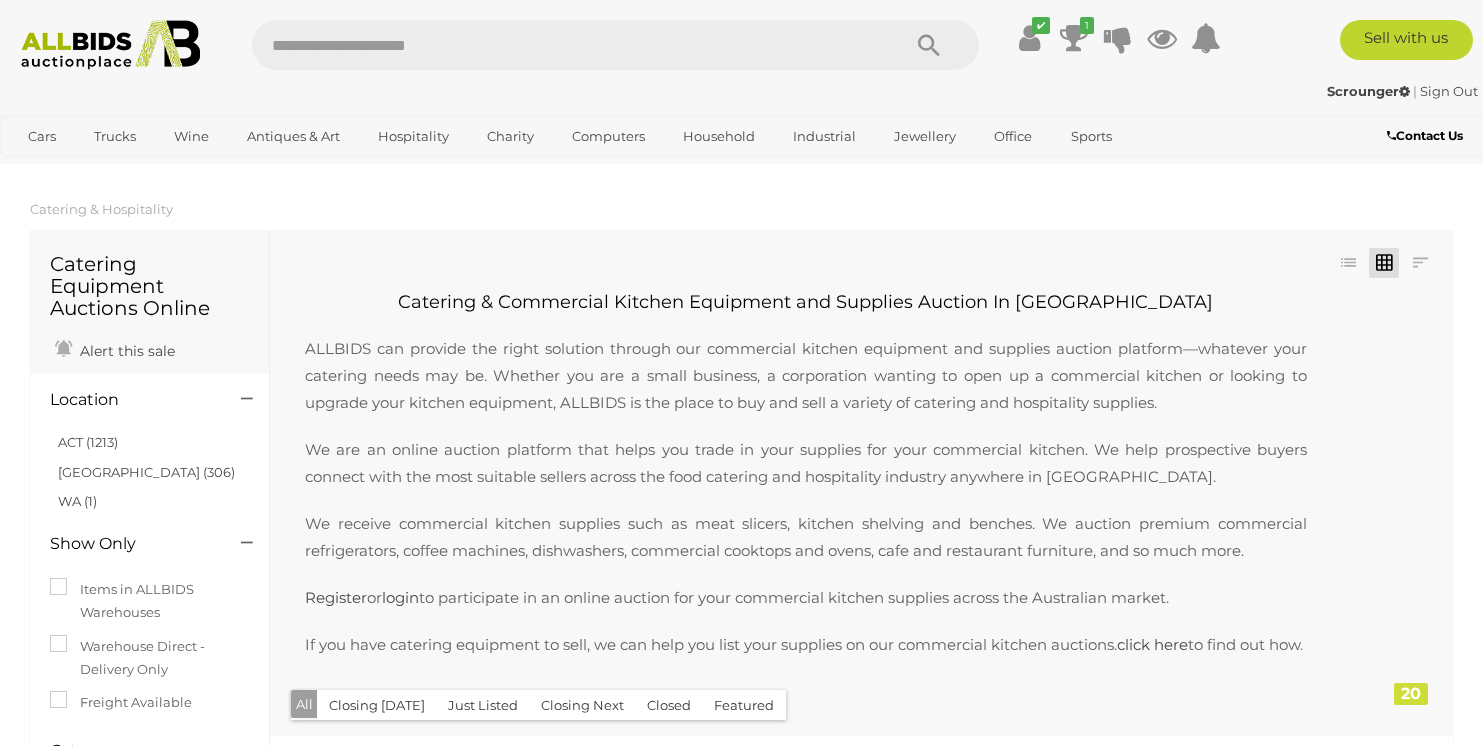 scroll, scrollTop: 0, scrollLeft: 0, axis: both 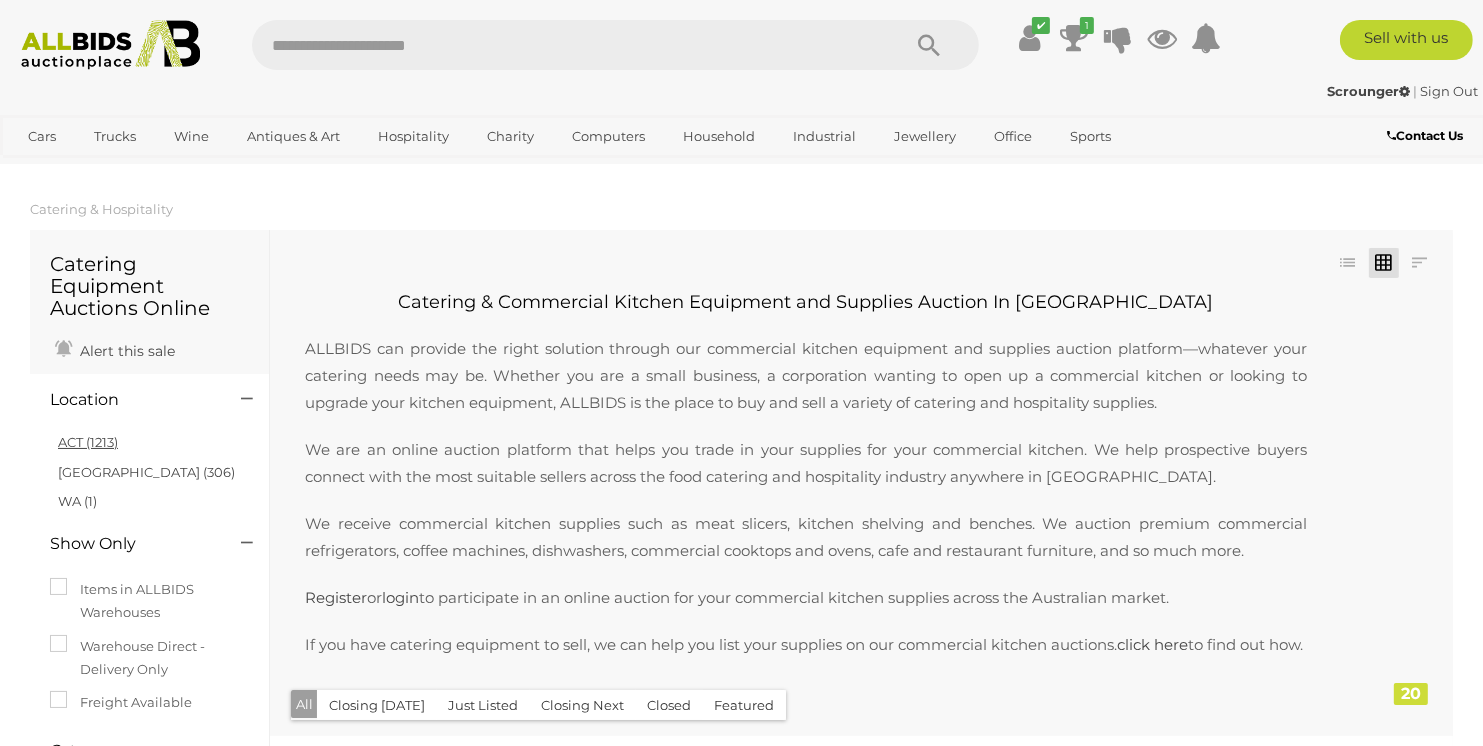 click on "ACT (1213)" at bounding box center [88, 442] 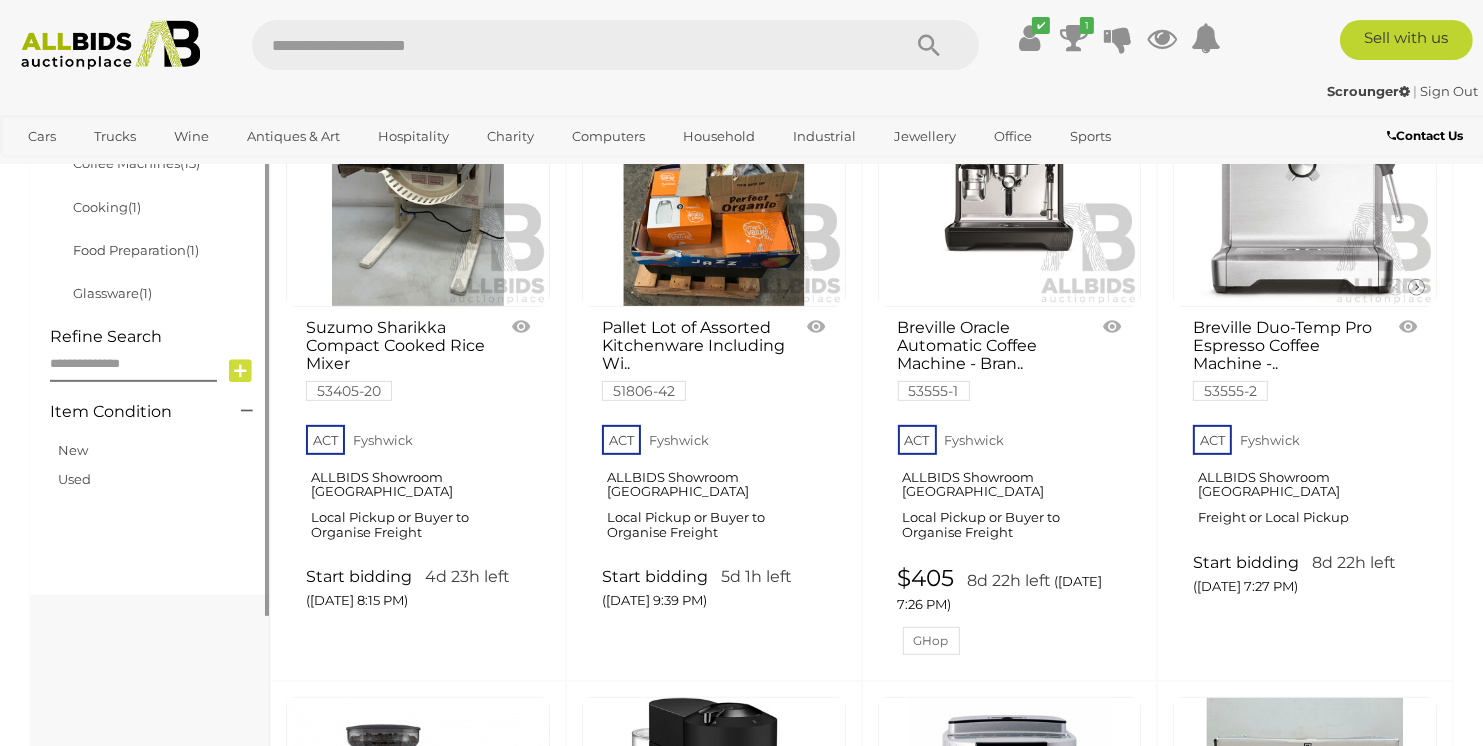 scroll, scrollTop: 0, scrollLeft: 0, axis: both 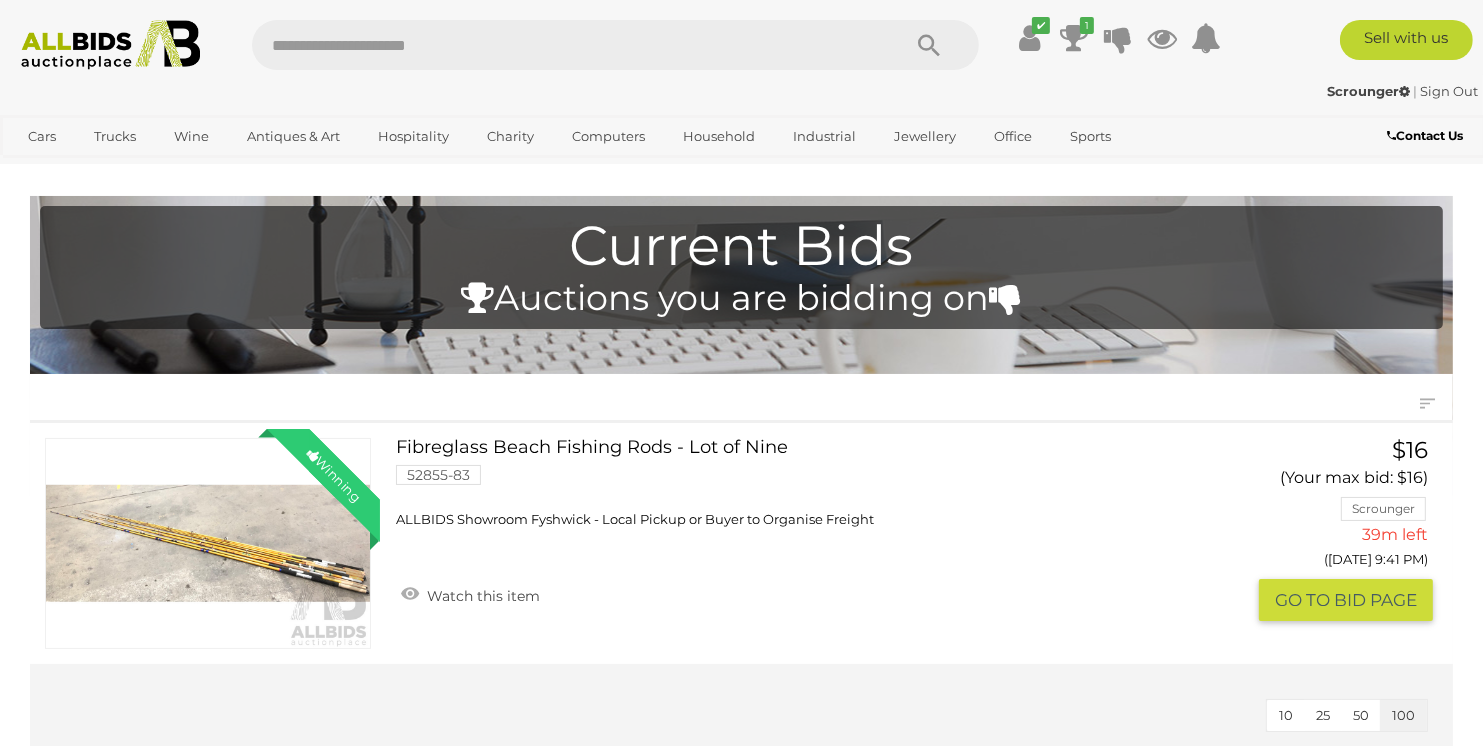 click on "ALLBIDS Showroom Fyshwick - Local Pickup or Buyer to Organise Freight" at bounding box center (635, 519) 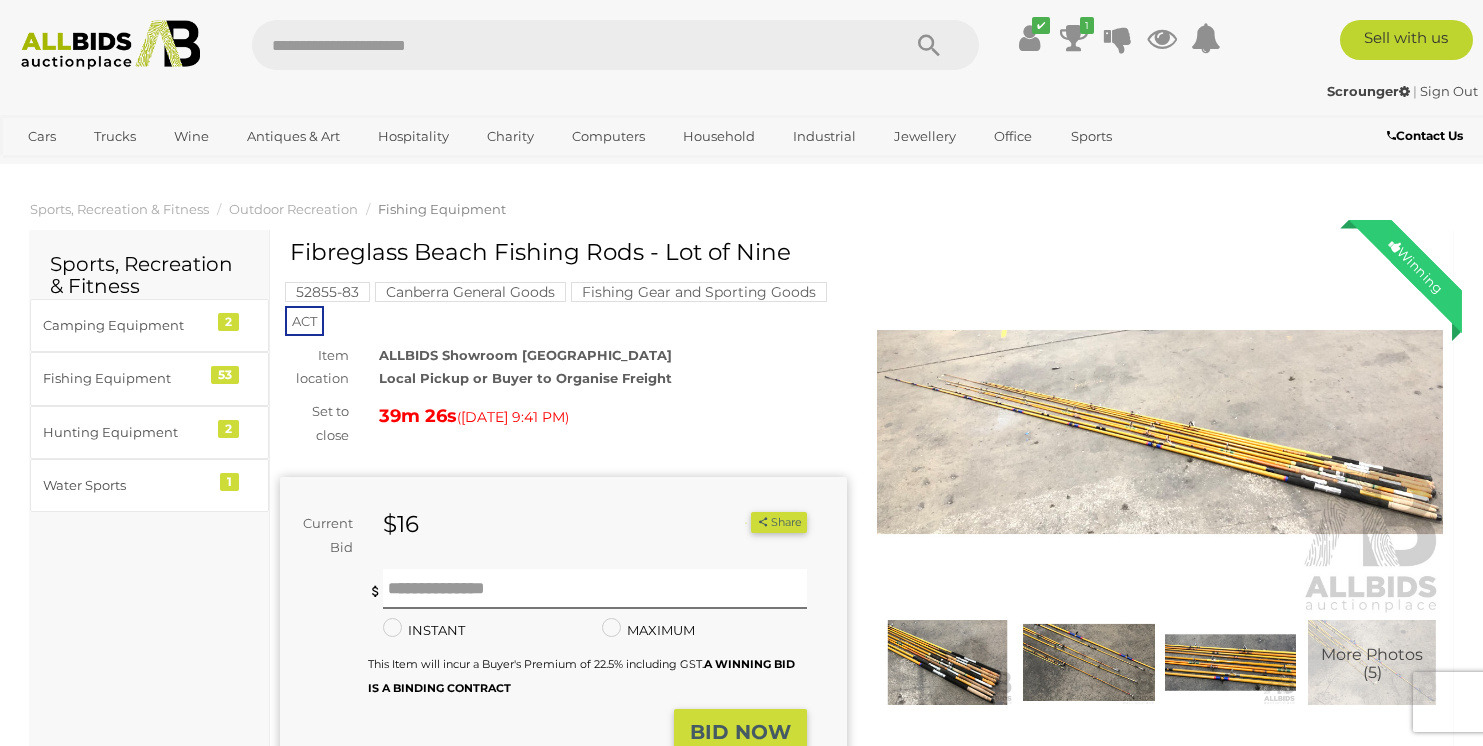 scroll, scrollTop: 0, scrollLeft: 0, axis: both 